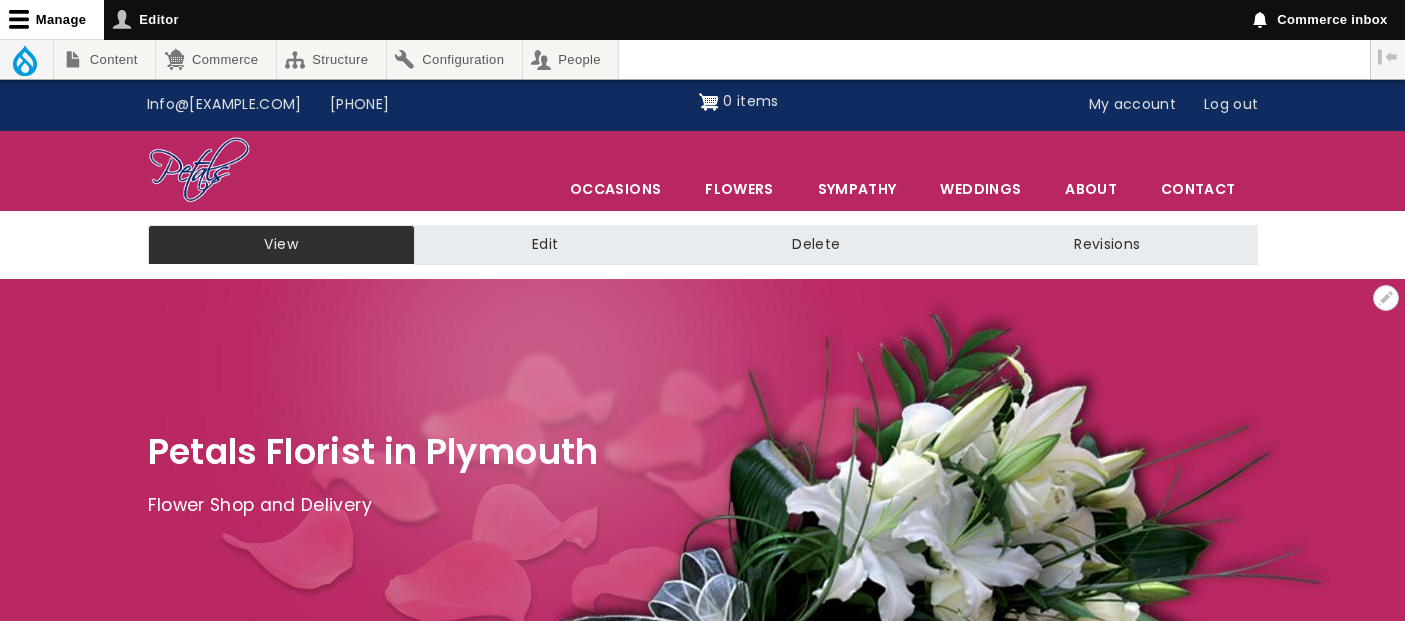 scroll, scrollTop: 0, scrollLeft: 0, axis: both 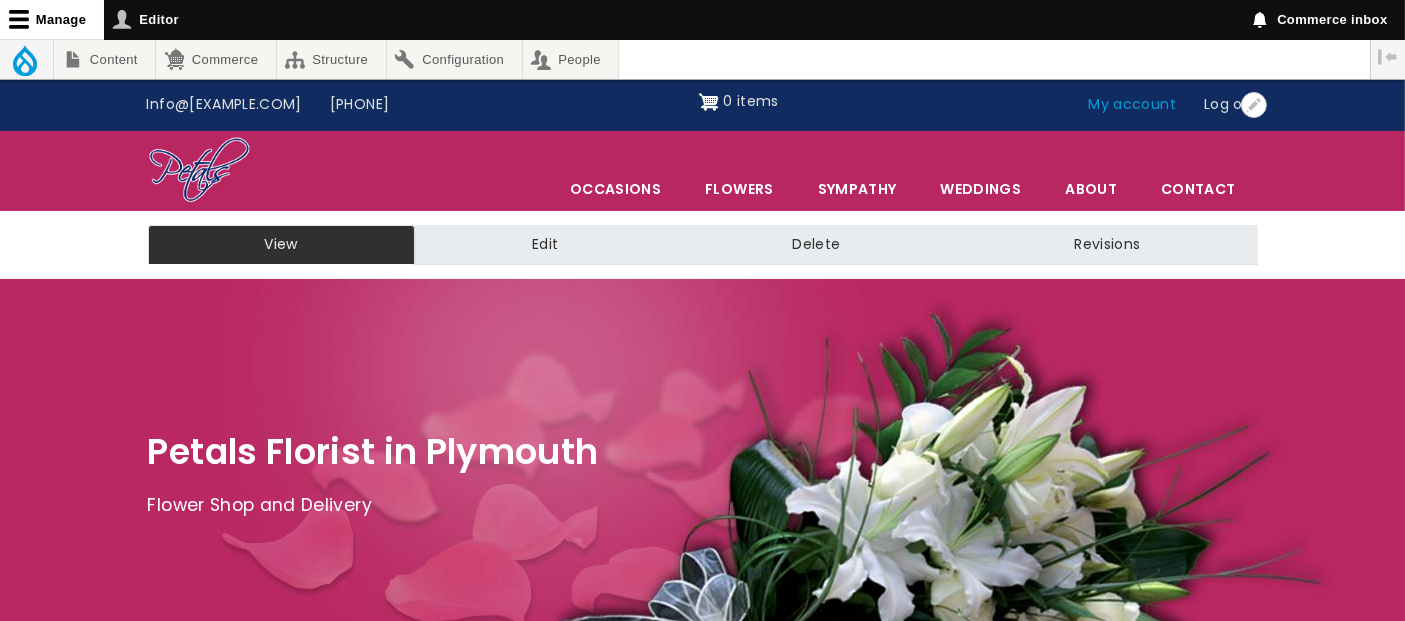 click on "My account" at bounding box center (1133, 105) 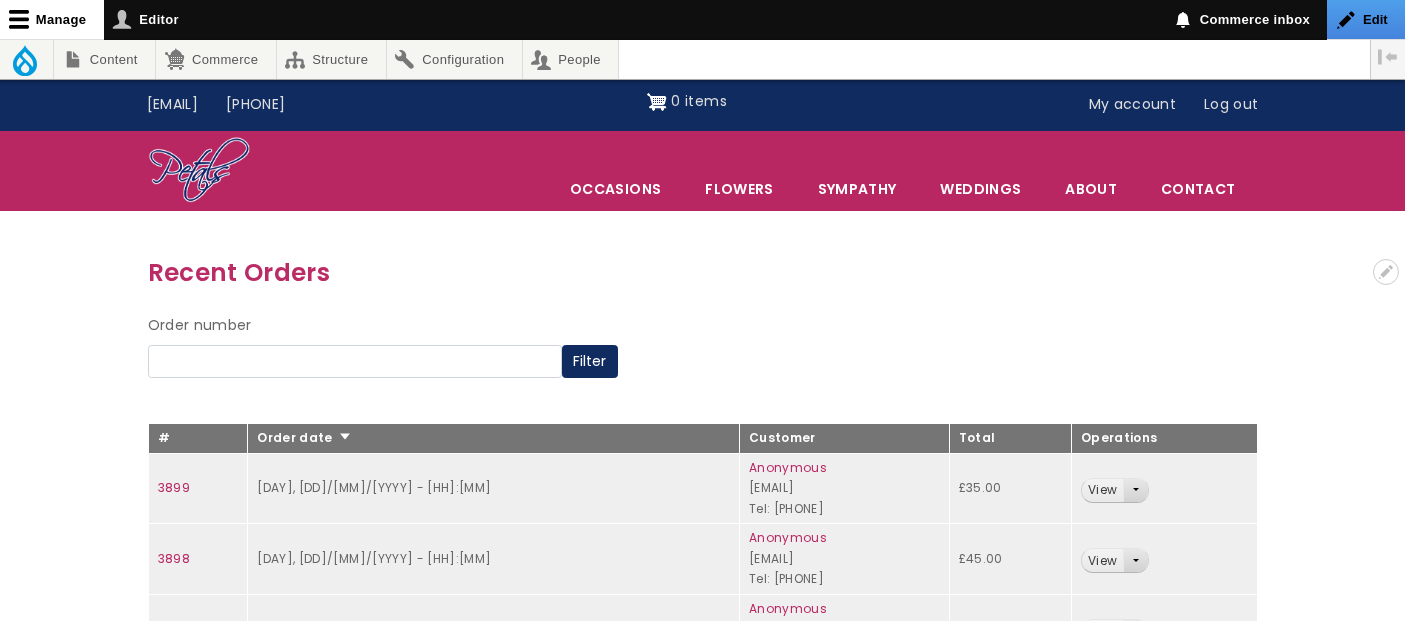 scroll, scrollTop: 0, scrollLeft: 0, axis: both 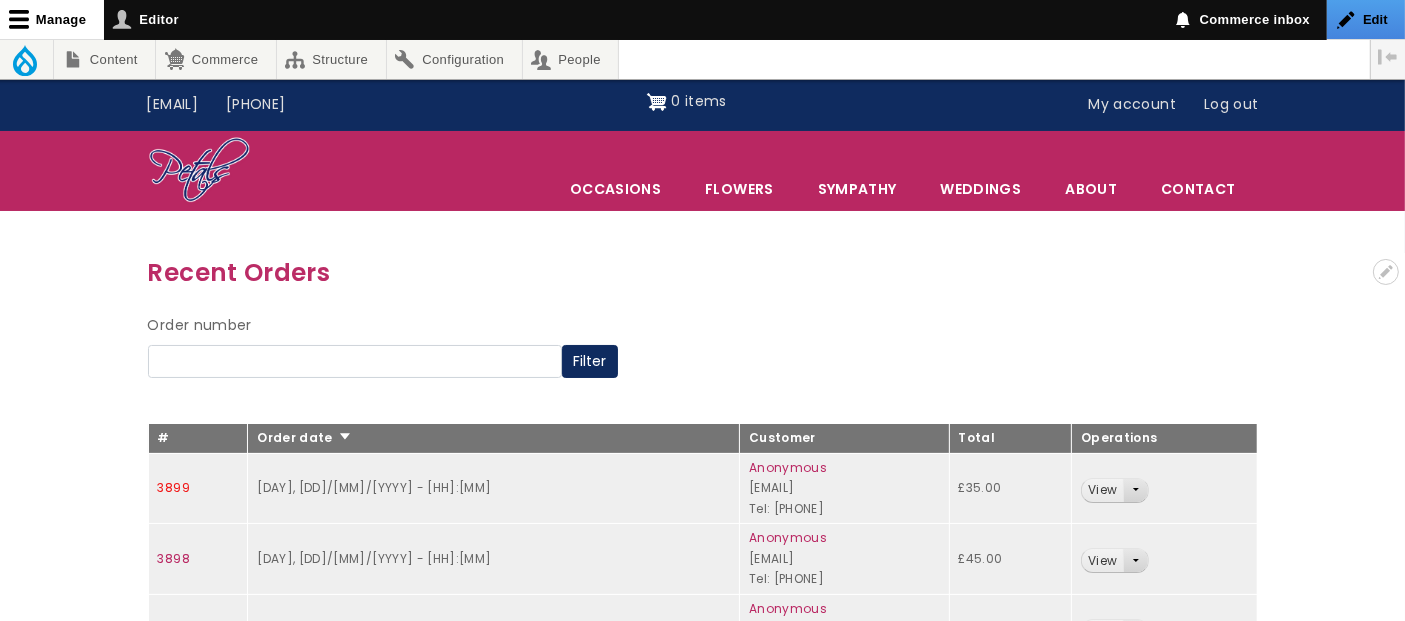 click on "3899" at bounding box center (174, 487) 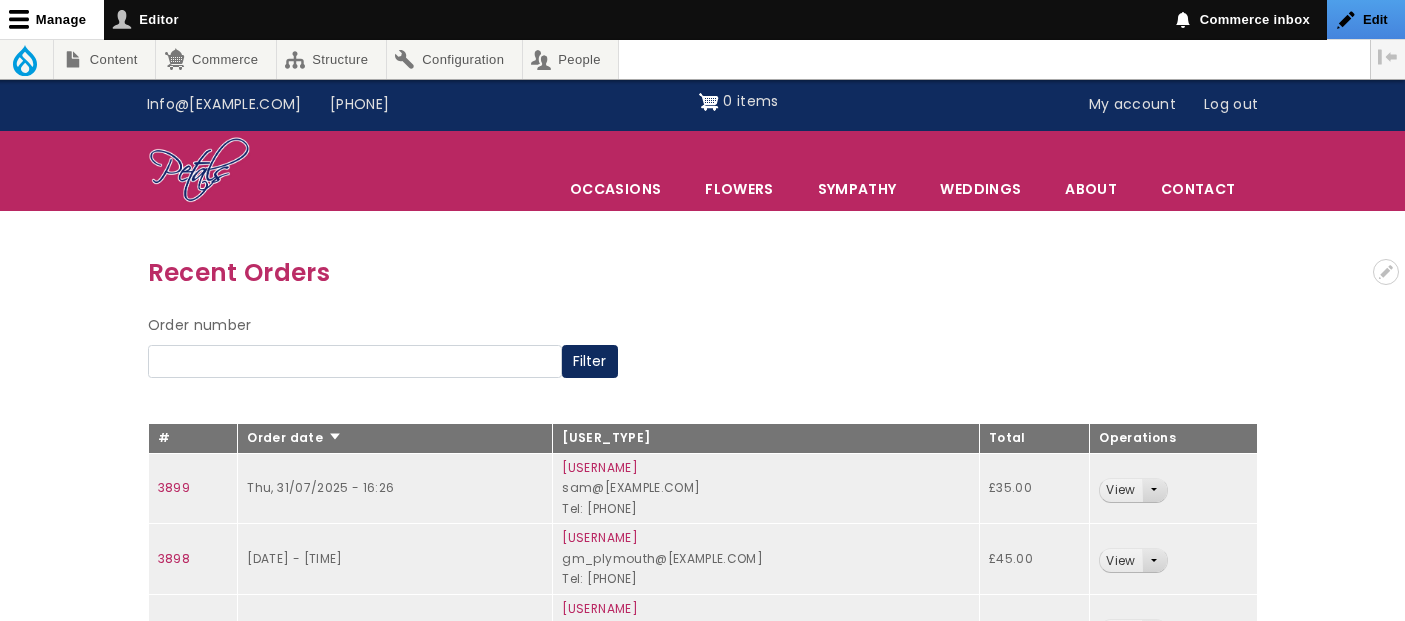 scroll, scrollTop: 0, scrollLeft: 0, axis: both 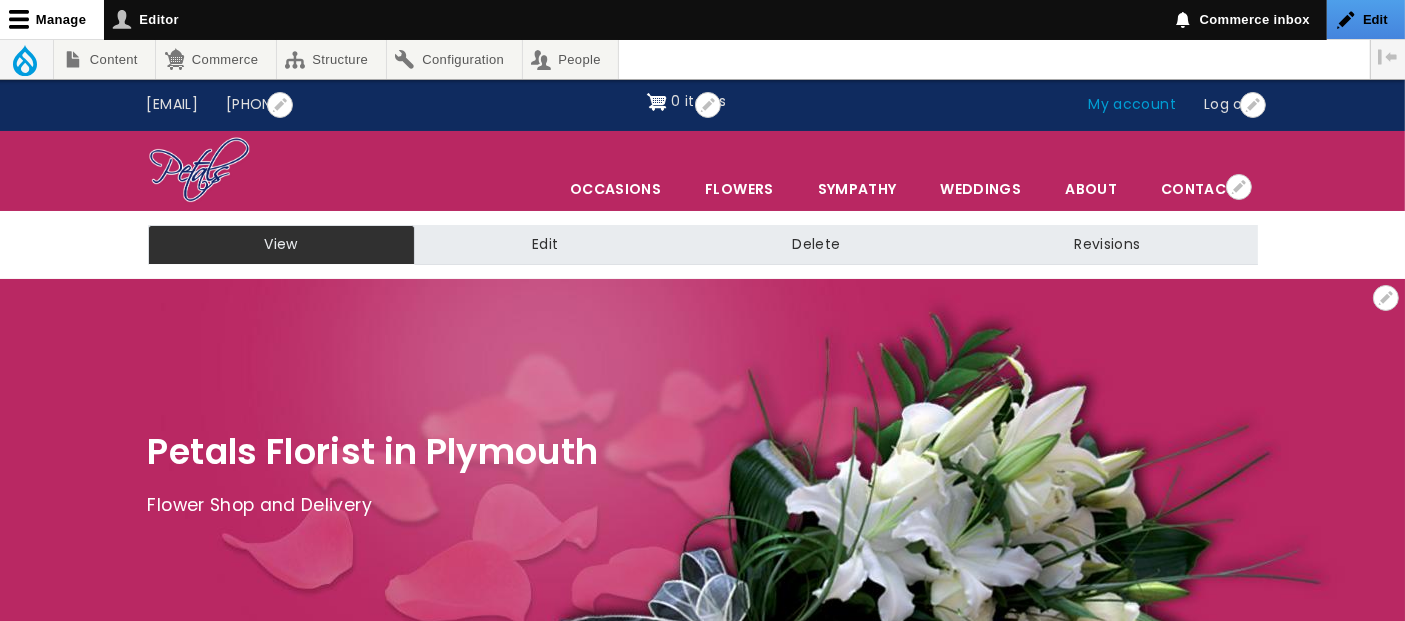 click on "My account" at bounding box center [1133, 105] 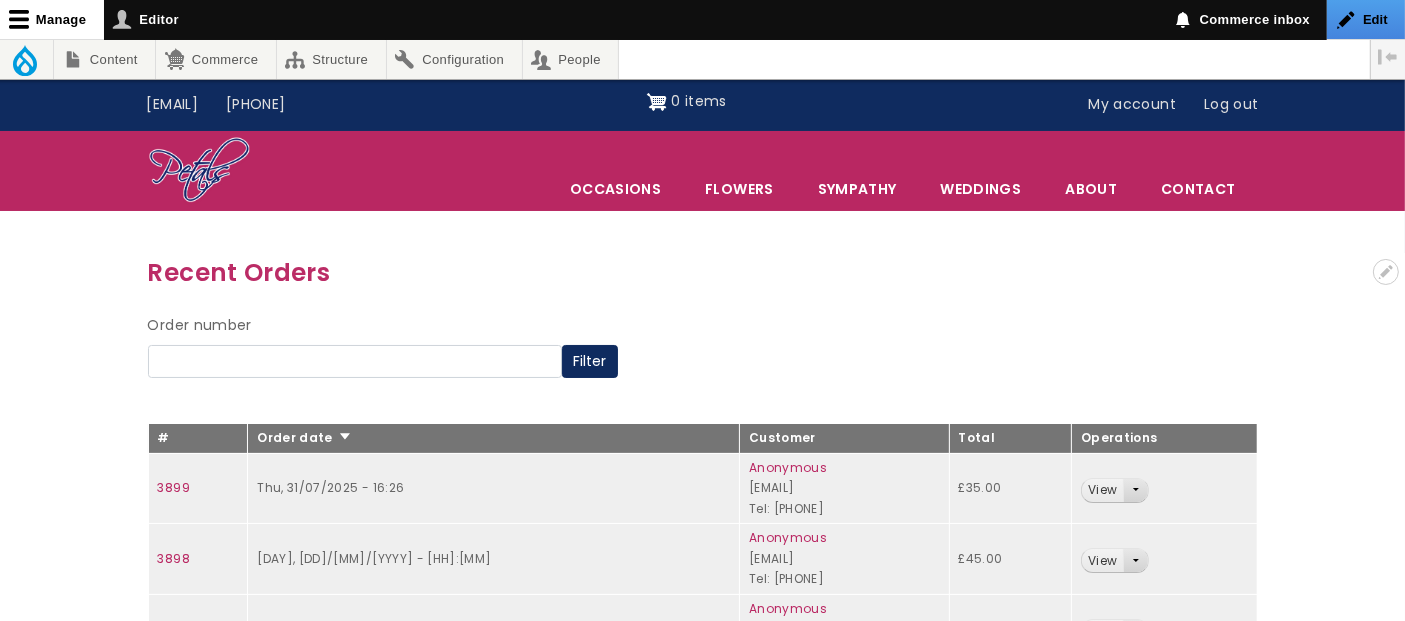 scroll, scrollTop: 111, scrollLeft: 0, axis: vertical 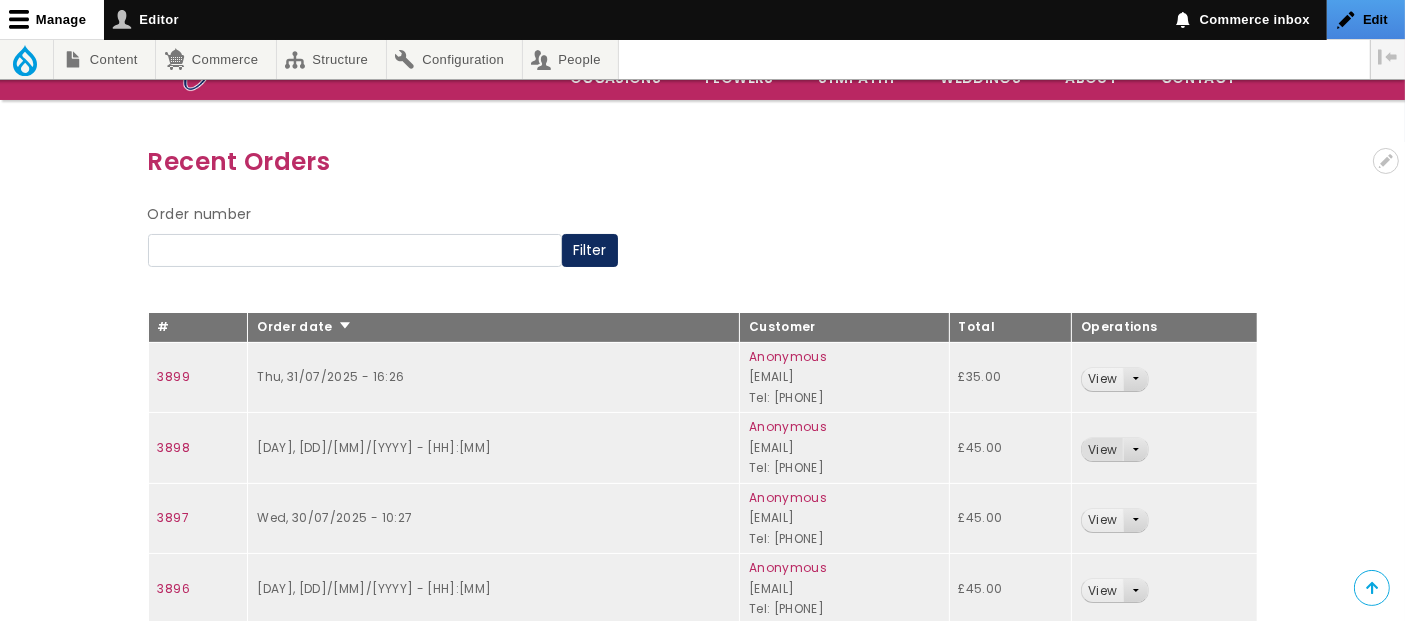 click on "View" at bounding box center (1102, 449) 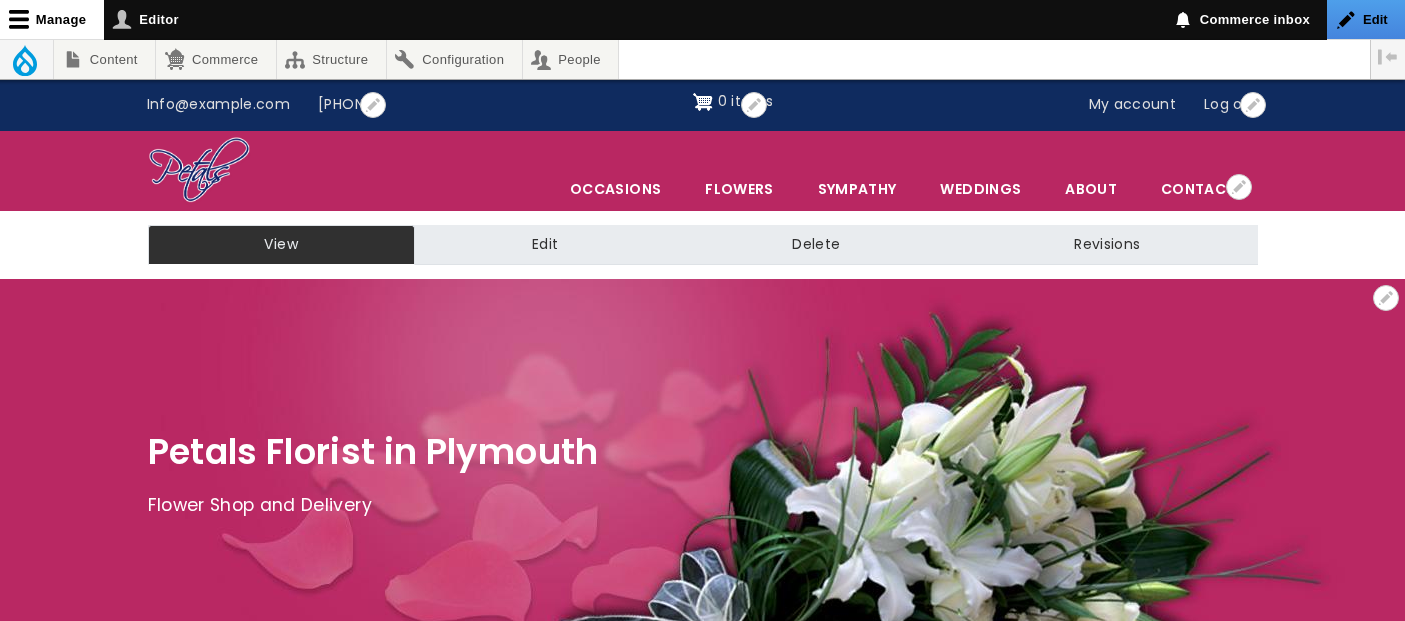 scroll, scrollTop: 0, scrollLeft: 0, axis: both 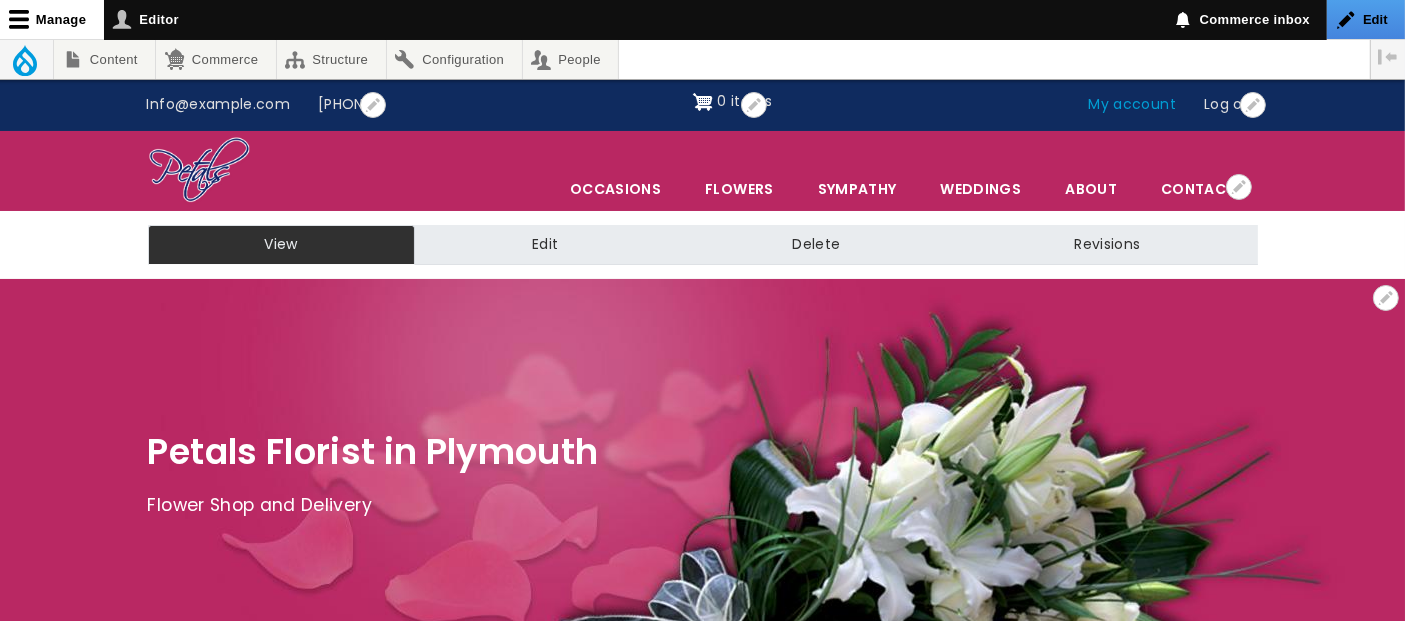 click on "My account" at bounding box center [1133, 105] 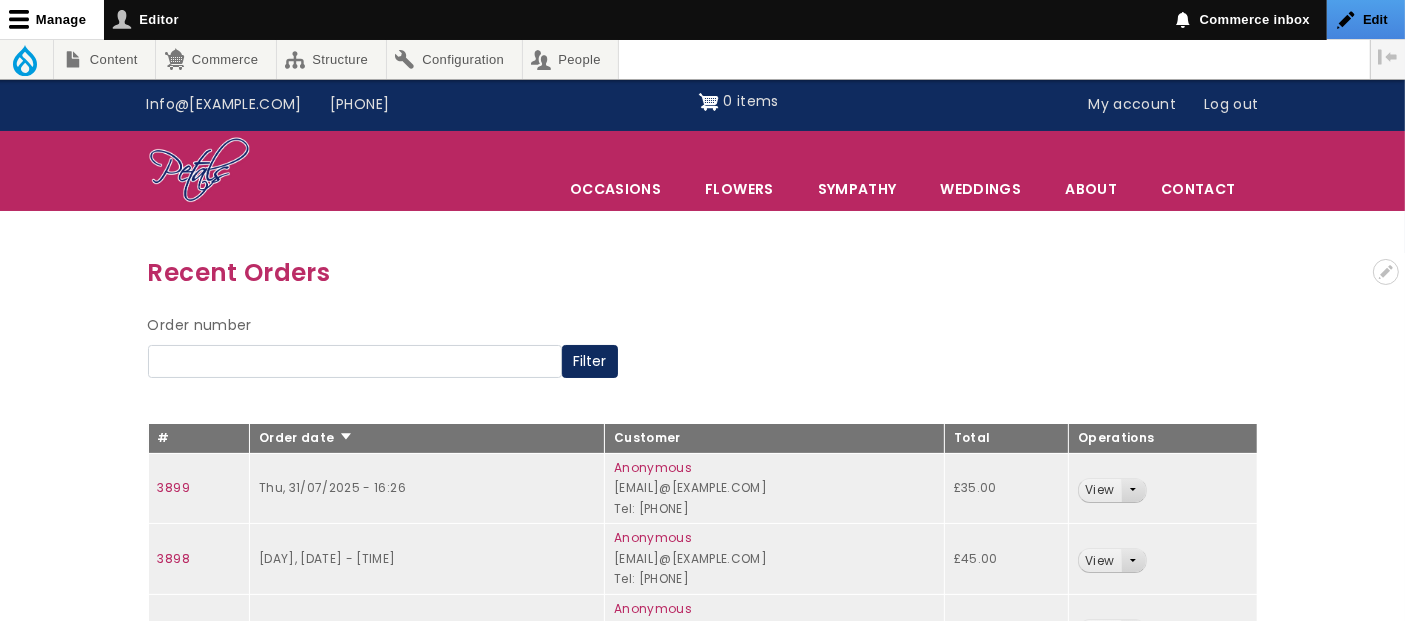 scroll, scrollTop: 333, scrollLeft: 0, axis: vertical 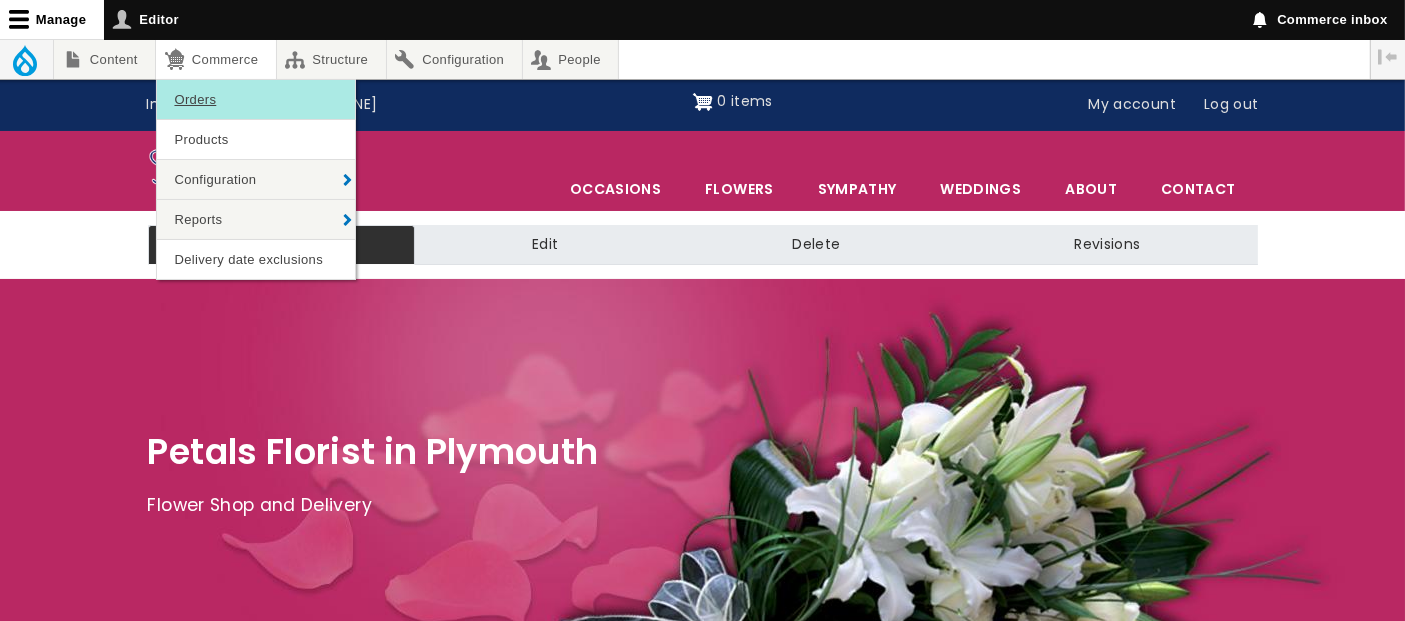 click on "Orders" at bounding box center (256, 99) 